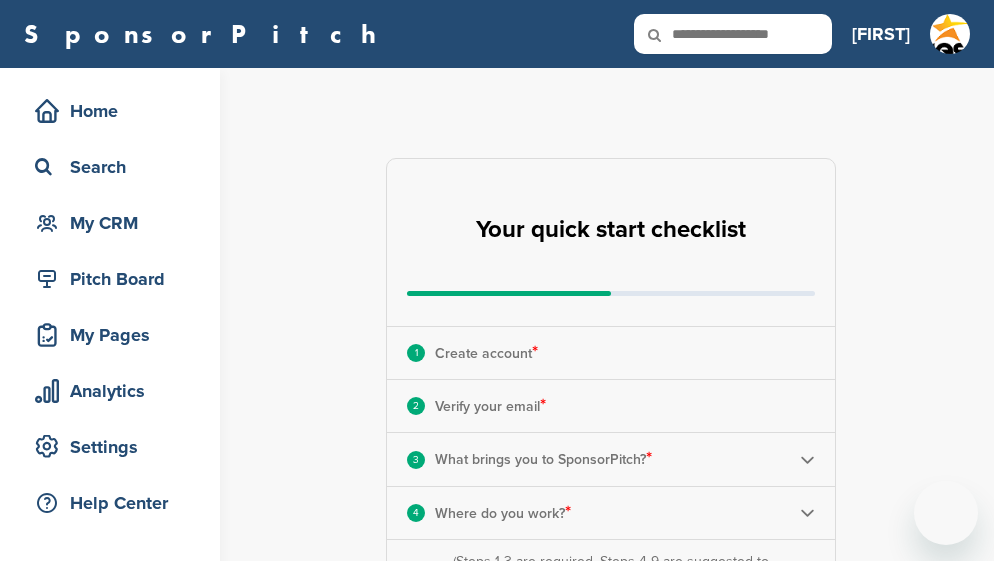 scroll, scrollTop: 0, scrollLeft: 0, axis: both 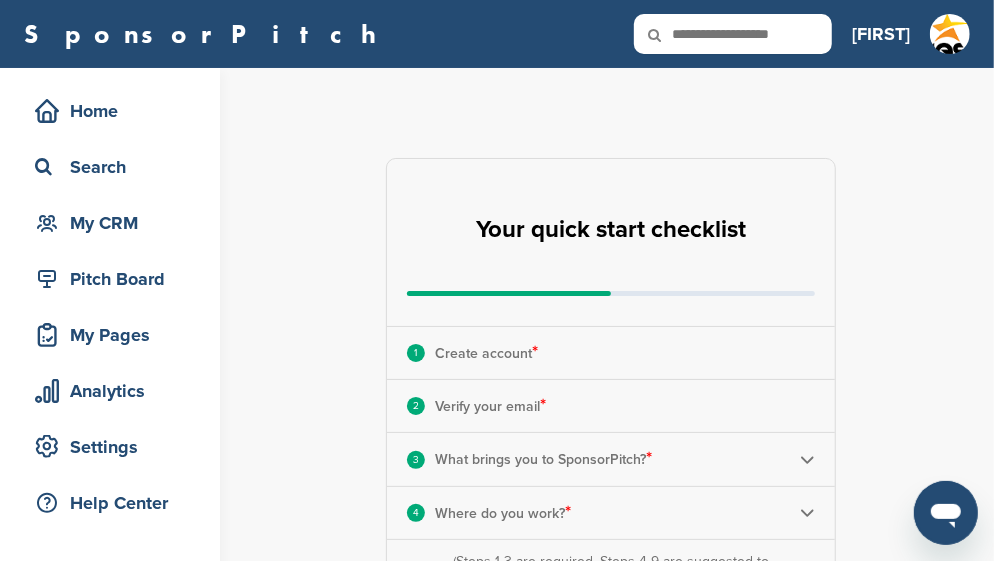 click at bounding box center (733, 34) 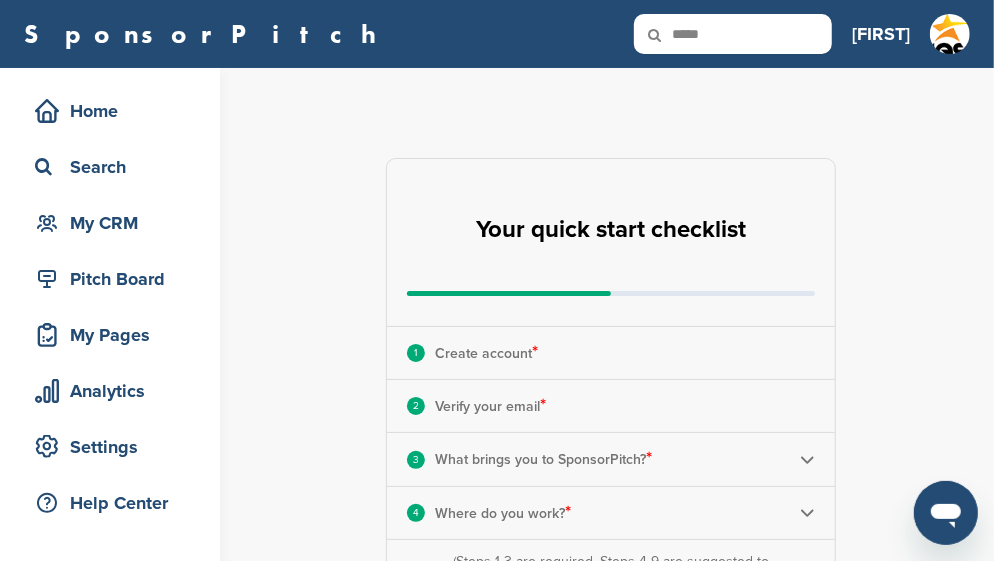 type on "*****" 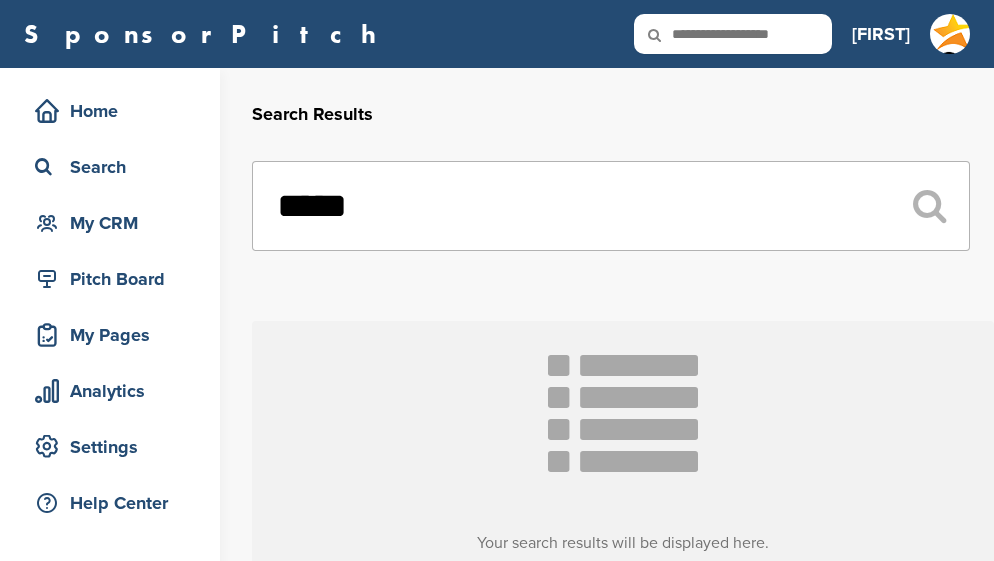 scroll, scrollTop: 0, scrollLeft: 0, axis: both 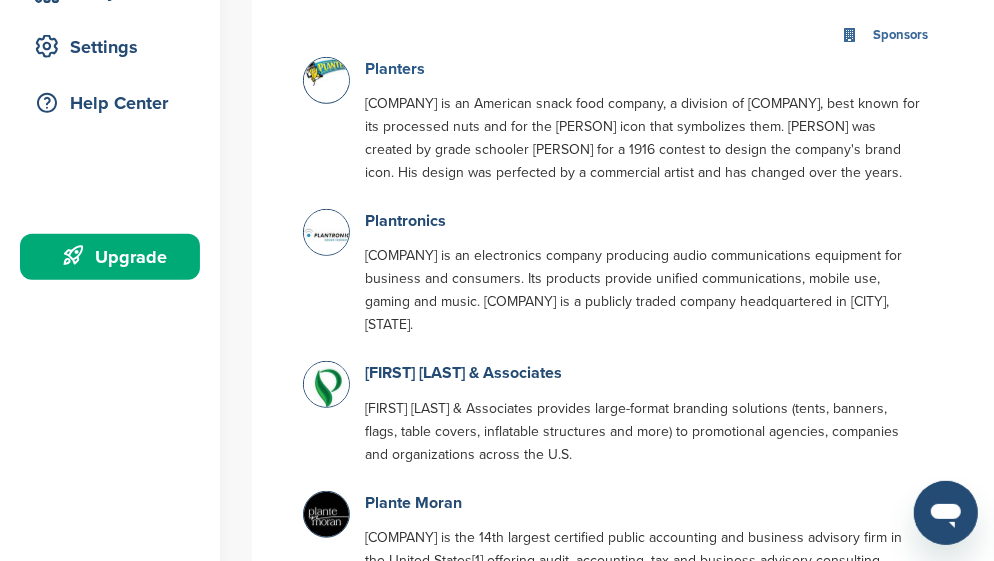 click on "Planters" at bounding box center [395, 69] 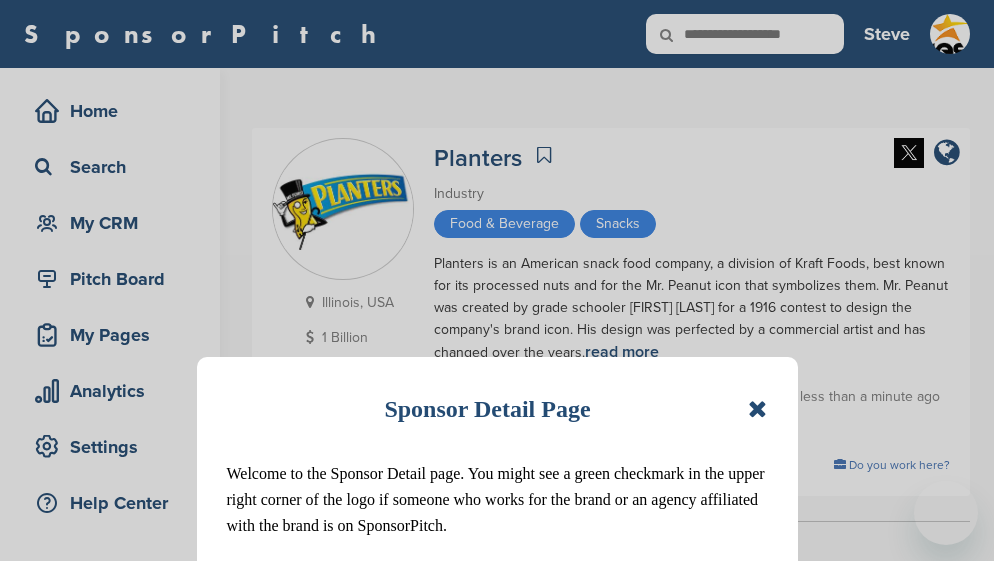 scroll, scrollTop: 0, scrollLeft: 0, axis: both 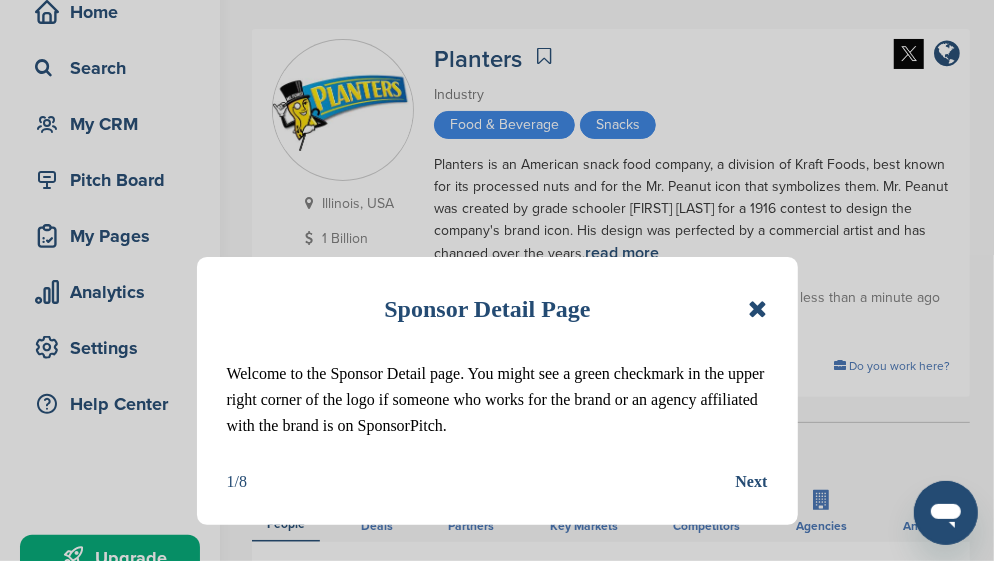 click on "Next" at bounding box center (752, 482) 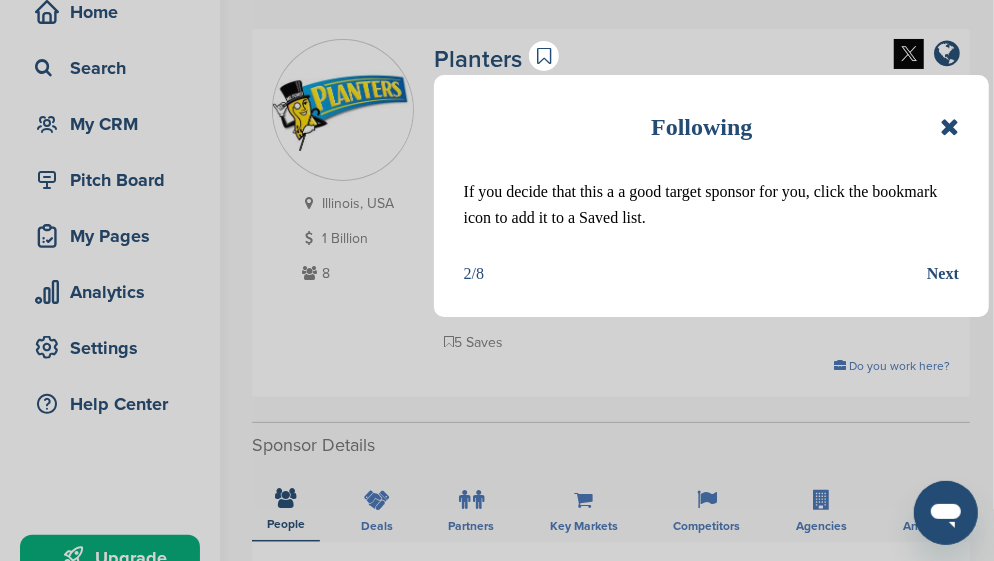 click on "Next" at bounding box center (943, 274) 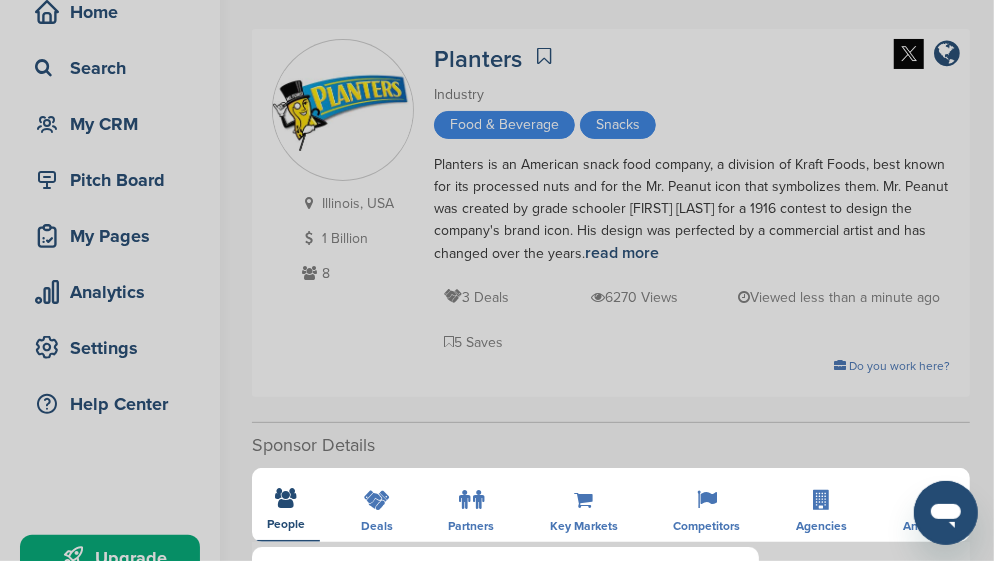 click on "Detail tabs
Helpful tabs to check out are People, Key Markets, Competitors, Agencies, and Deal Analytics.
3/8
Next" at bounding box center (497, 280) 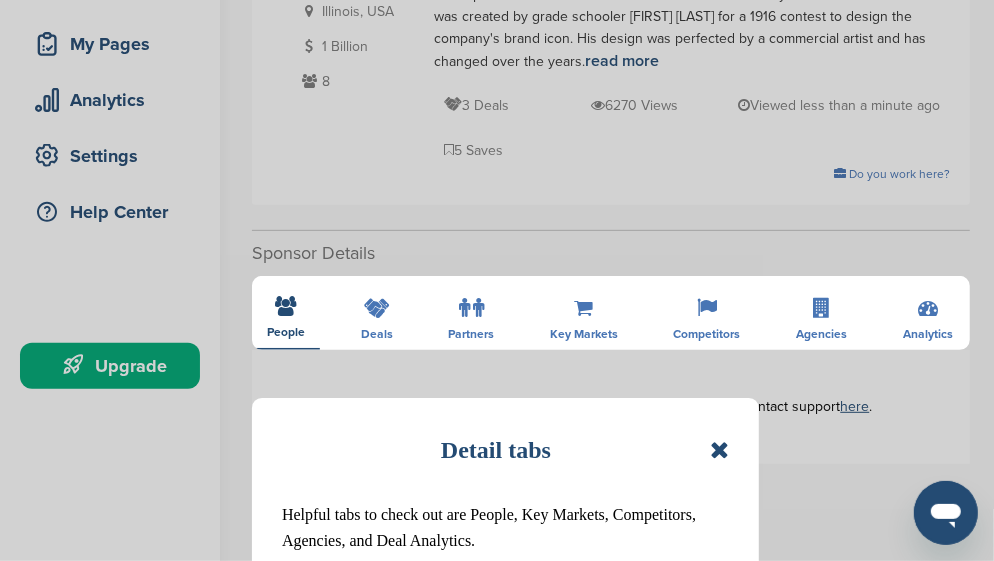 scroll, scrollTop: 300, scrollLeft: 0, axis: vertical 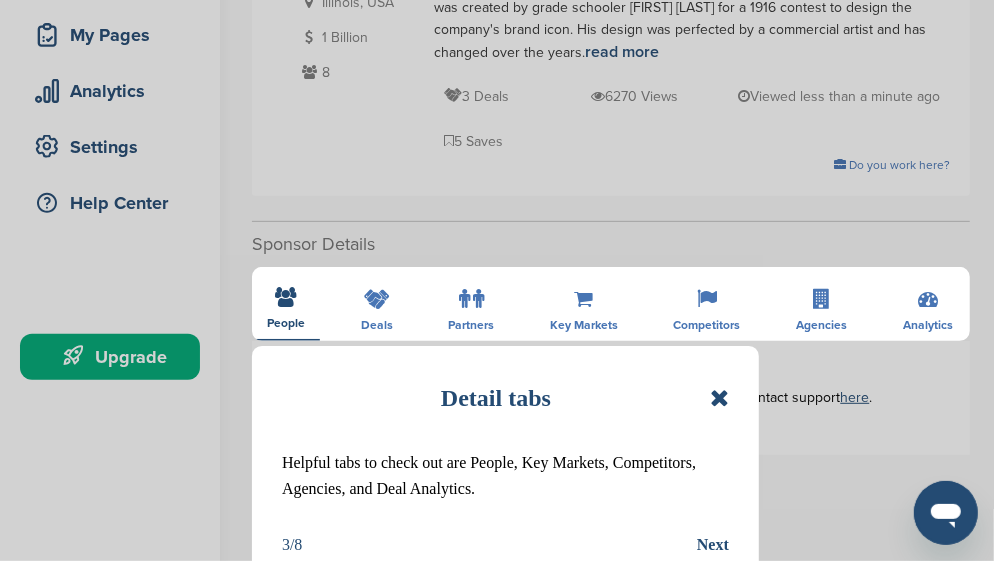 click at bounding box center (719, 398) 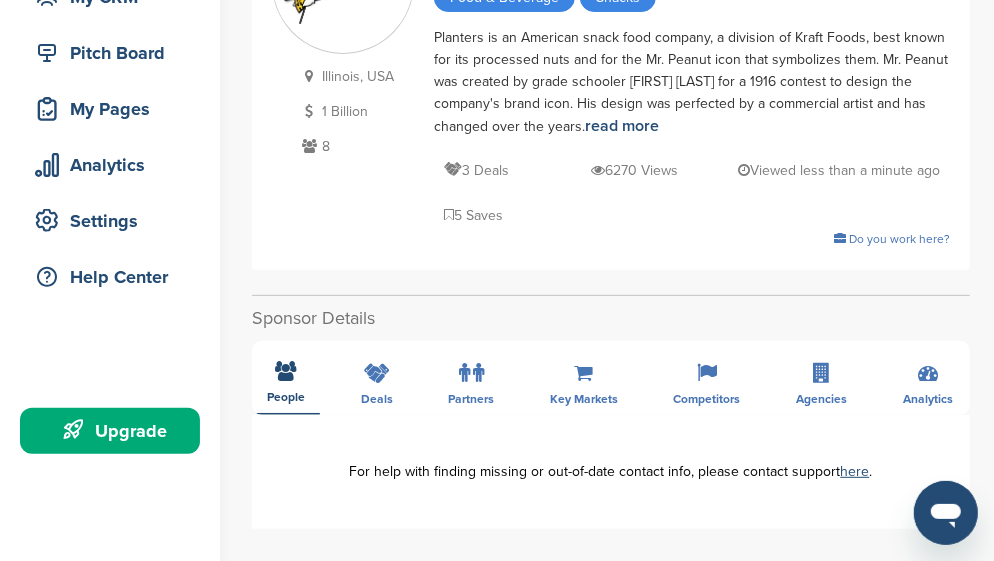 scroll, scrollTop: 200, scrollLeft: 0, axis: vertical 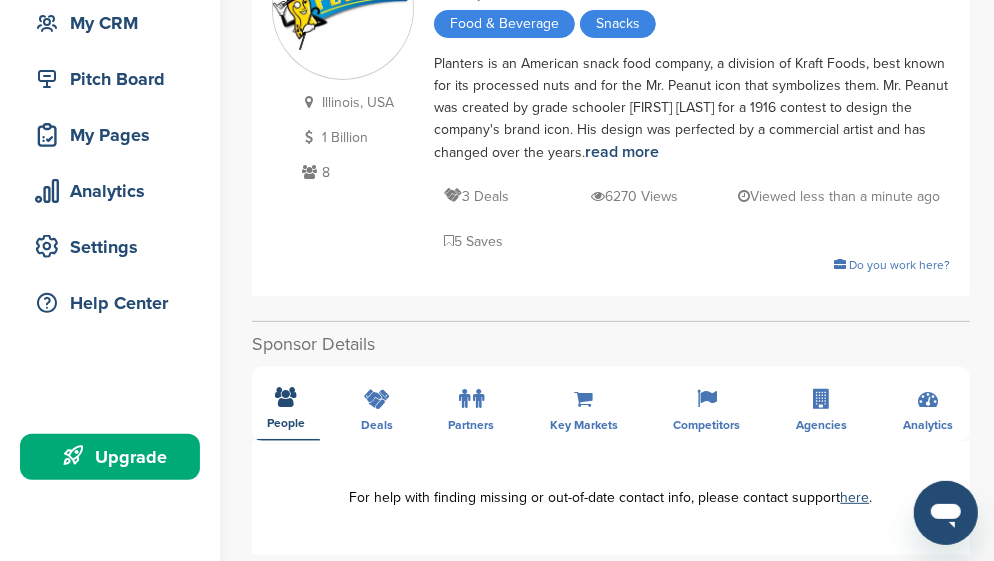 click on "**********" at bounding box center [611, 781] 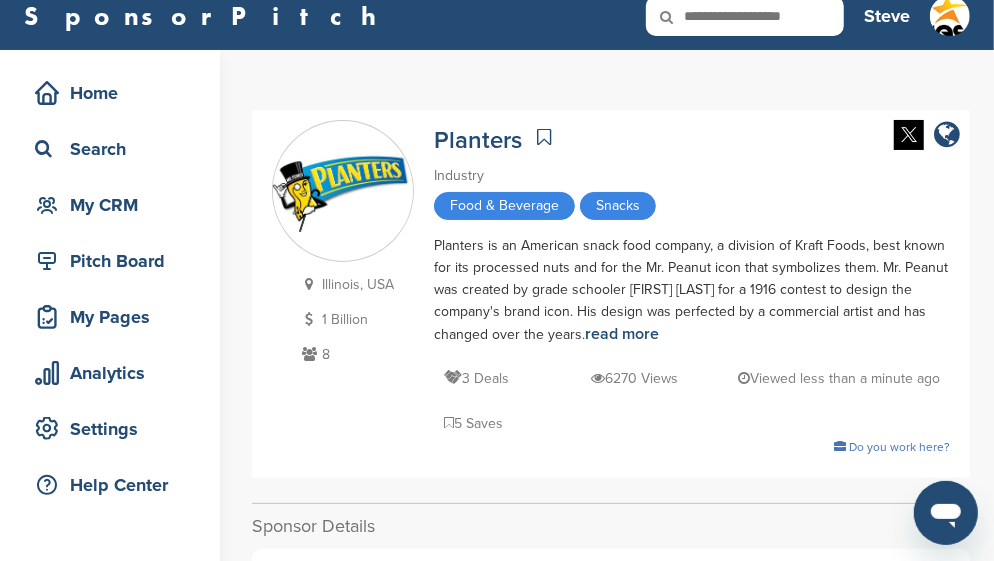 scroll, scrollTop: 0, scrollLeft: 0, axis: both 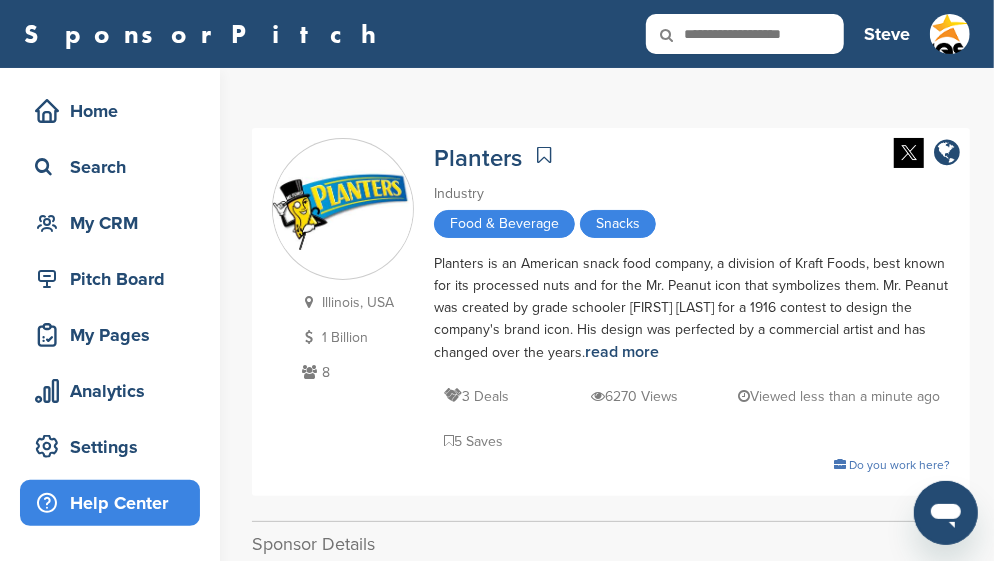 click on "Help Center" at bounding box center [115, 503] 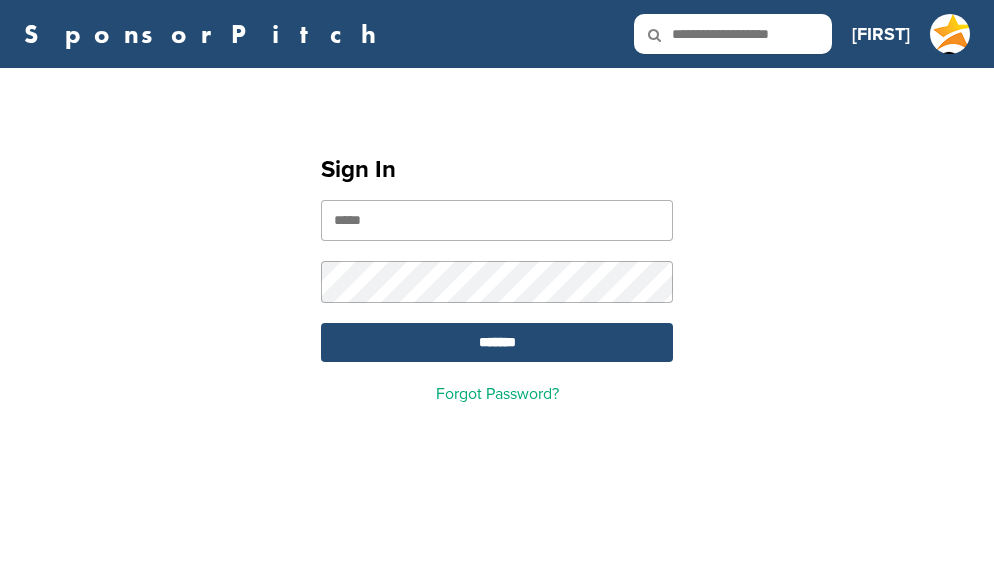 scroll, scrollTop: 0, scrollLeft: 0, axis: both 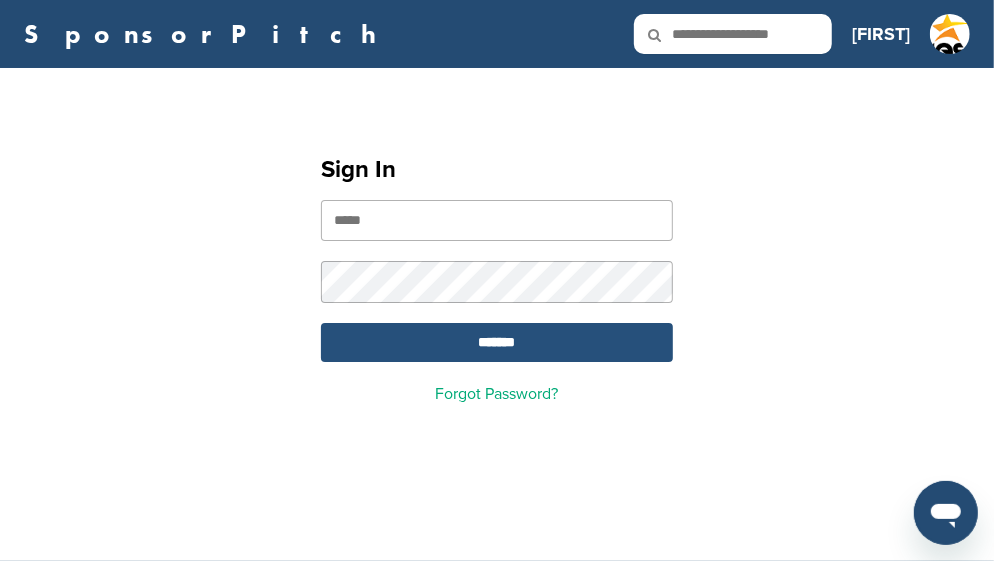 type on "**********" 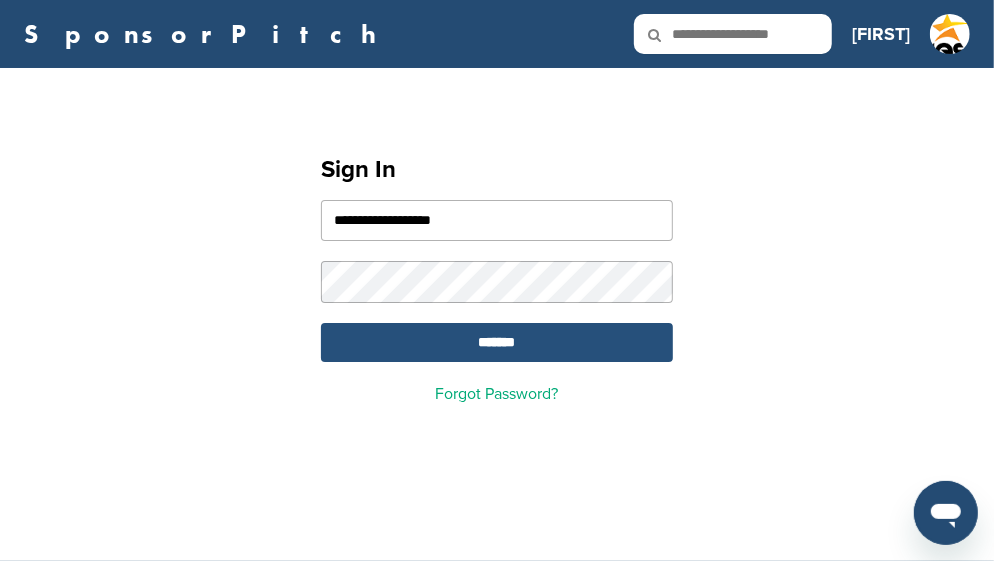 click on "*******" at bounding box center [497, 342] 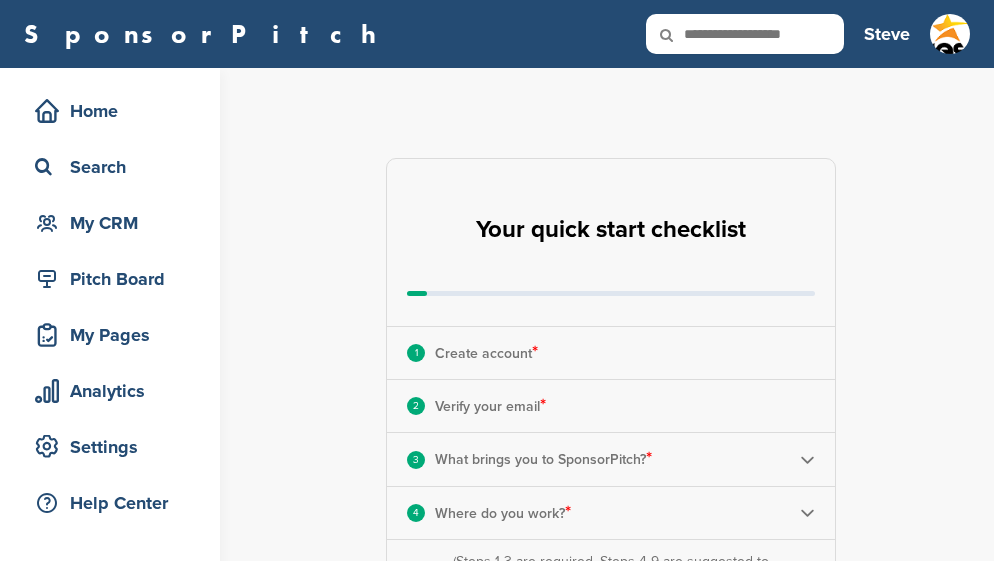 scroll, scrollTop: 0, scrollLeft: 0, axis: both 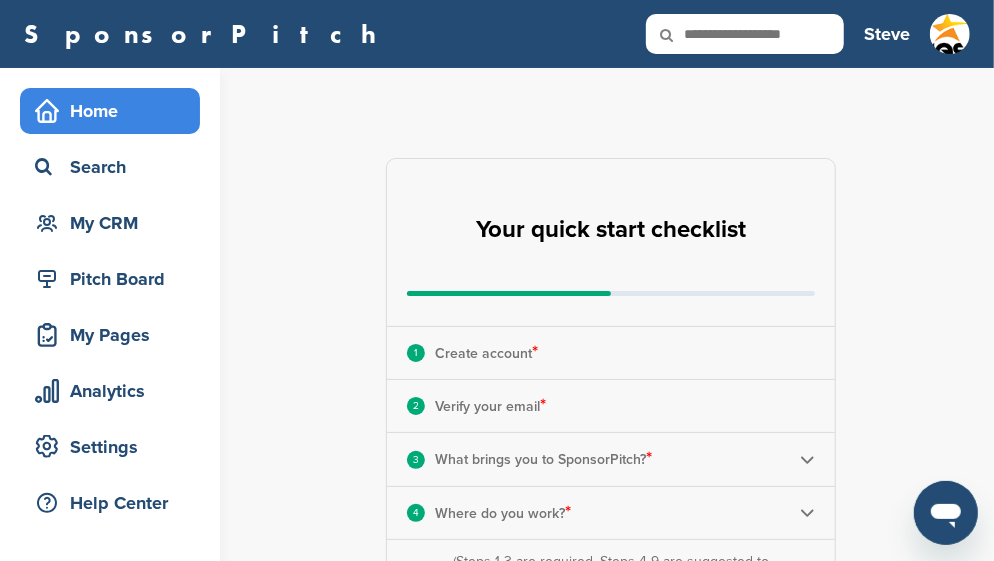 click on "Home" at bounding box center [115, 111] 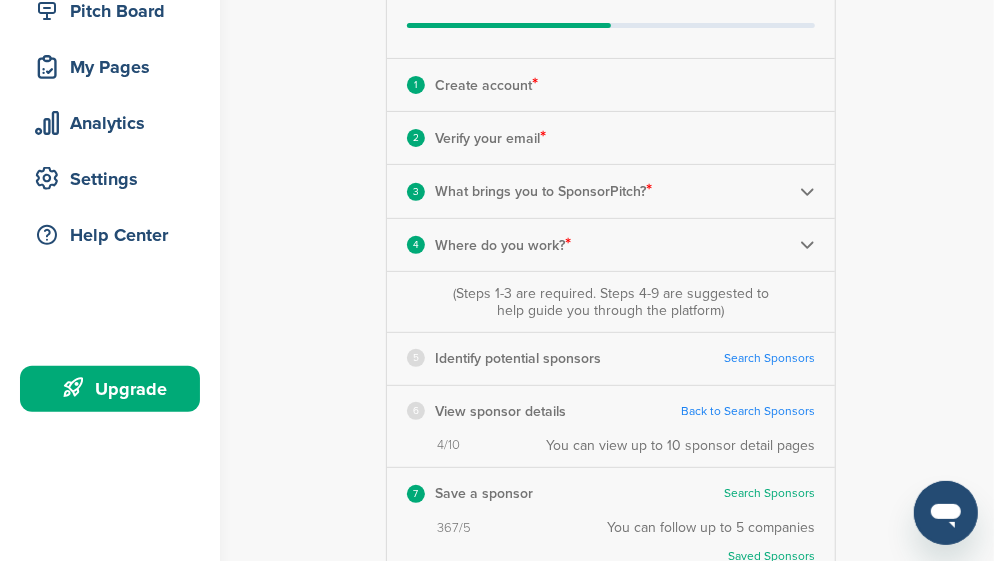 scroll, scrollTop: 300, scrollLeft: 0, axis: vertical 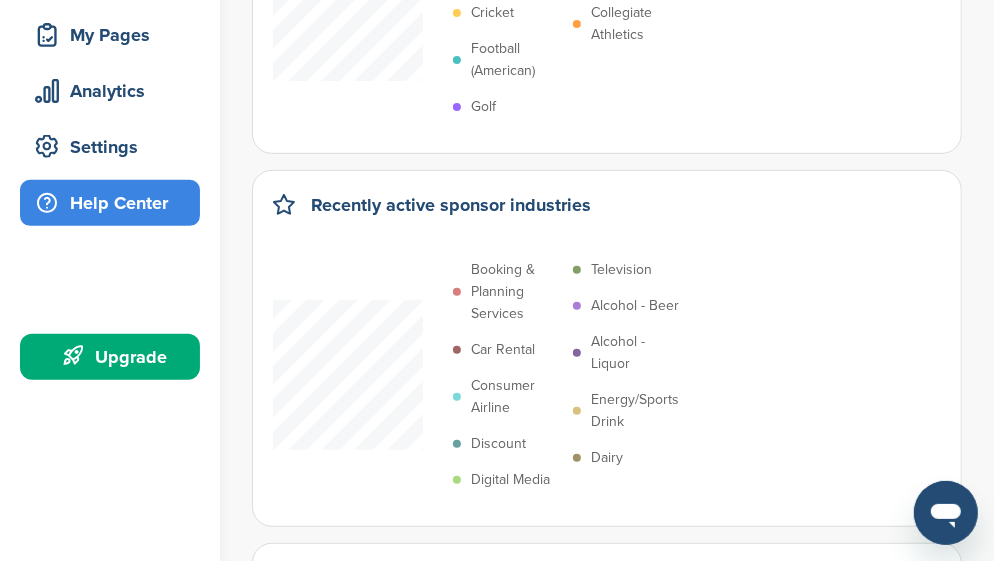 click on "Help Center" at bounding box center [115, 203] 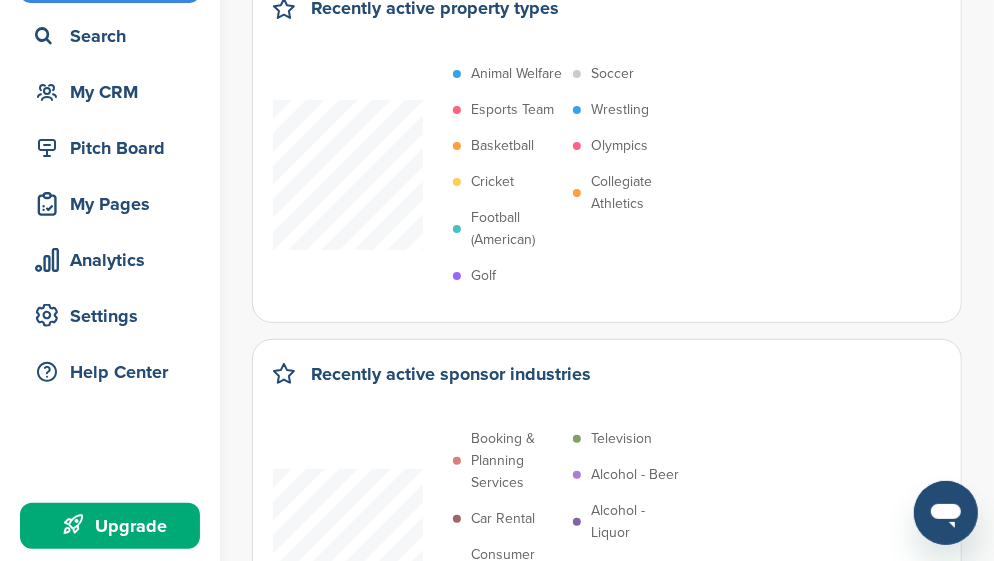 scroll, scrollTop: 0, scrollLeft: 0, axis: both 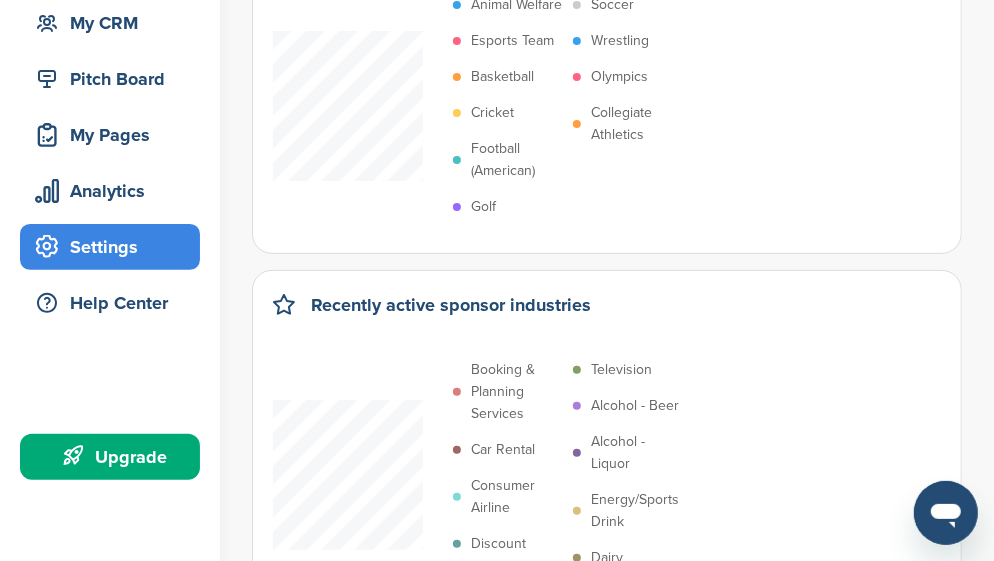 click on "Settings" at bounding box center (115, 247) 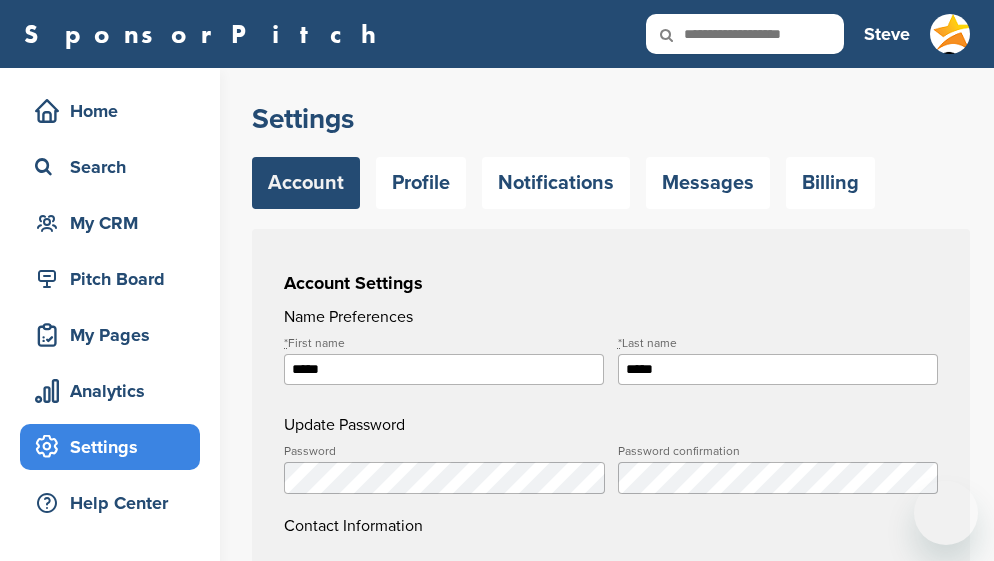 scroll, scrollTop: 0, scrollLeft: 0, axis: both 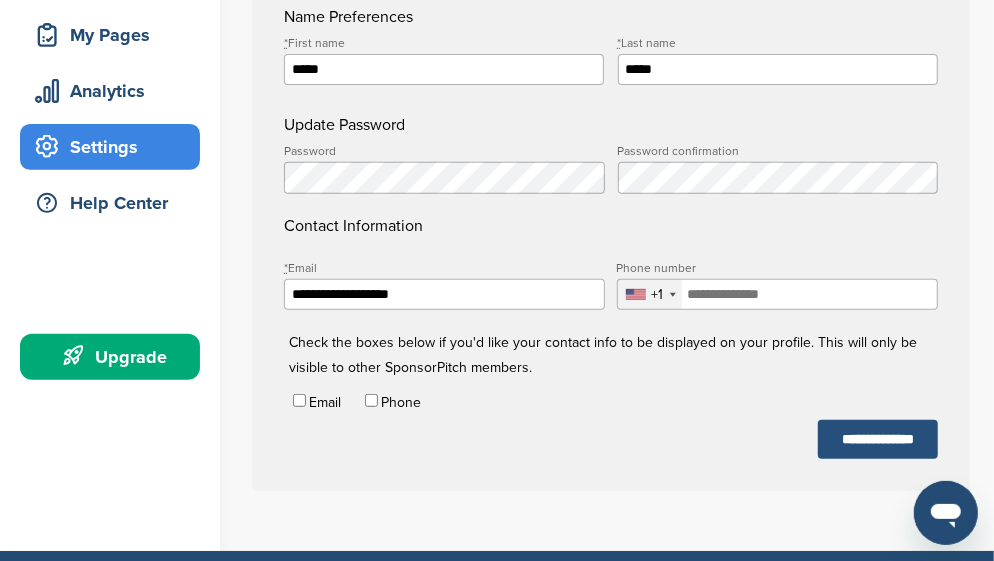 click on "**********" at bounding box center (878, 439) 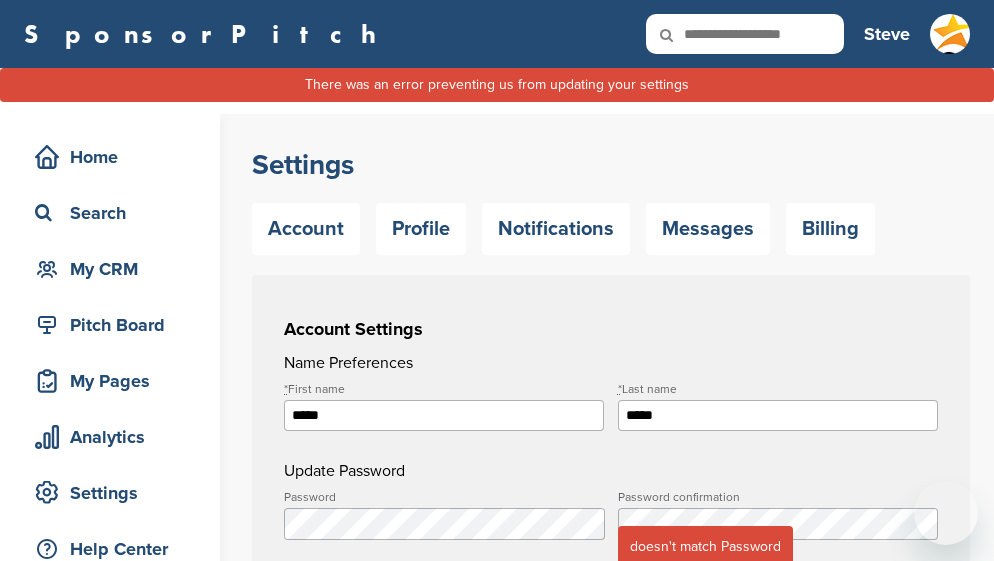 scroll, scrollTop: 0, scrollLeft: 0, axis: both 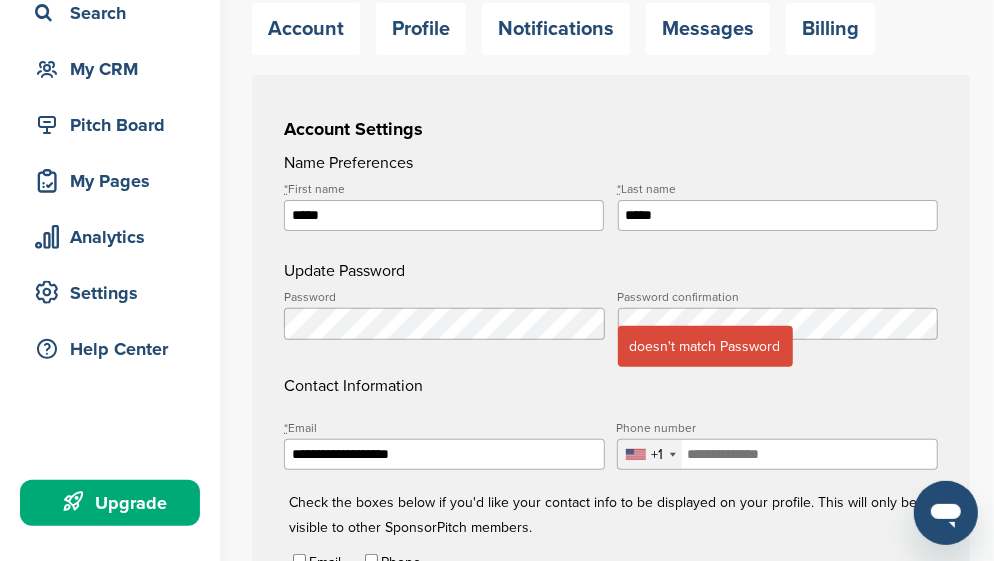 click on "*****" at bounding box center [444, 215] 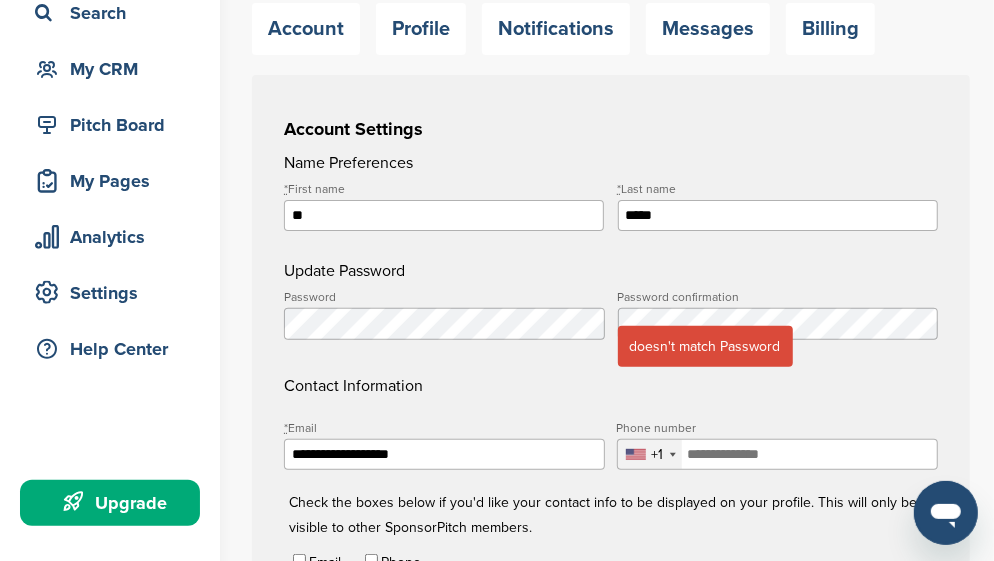 type on "*" 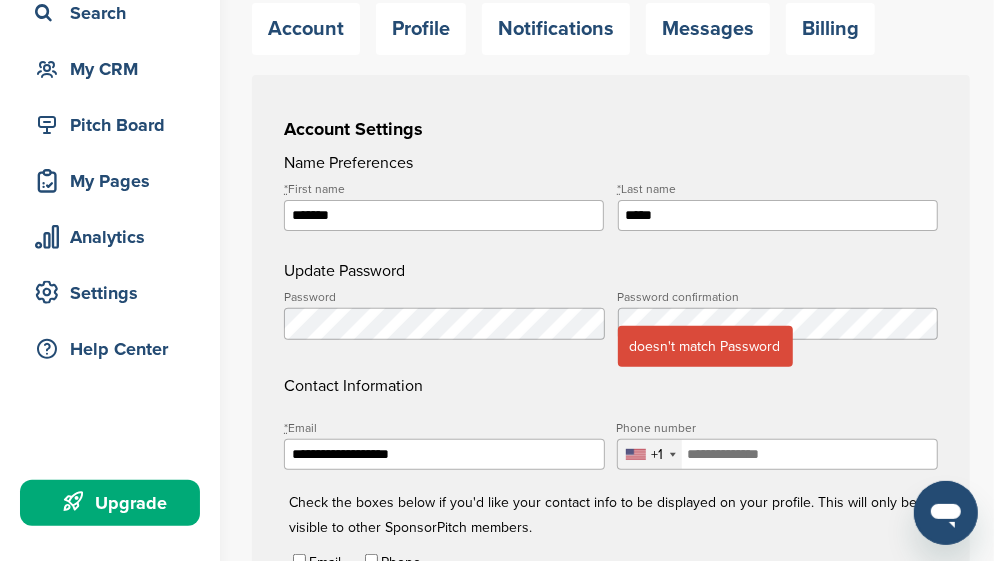 type on "**********" 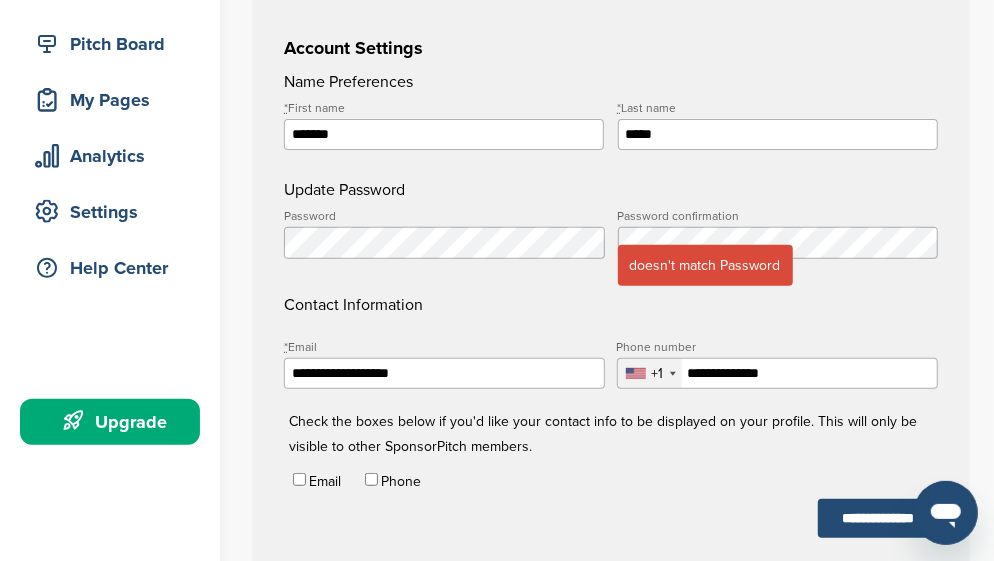 scroll, scrollTop: 300, scrollLeft: 0, axis: vertical 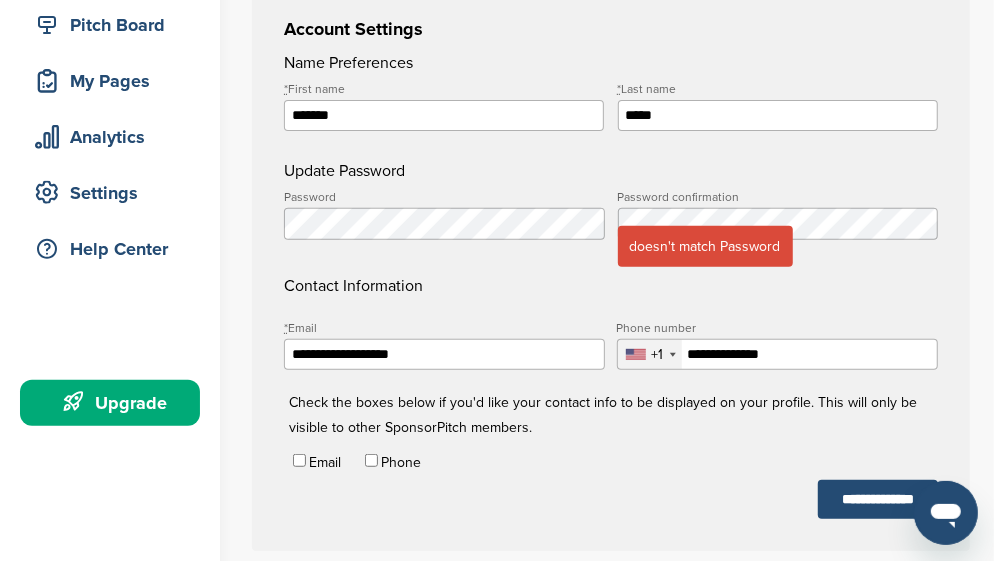 click on "**********" at bounding box center [878, 499] 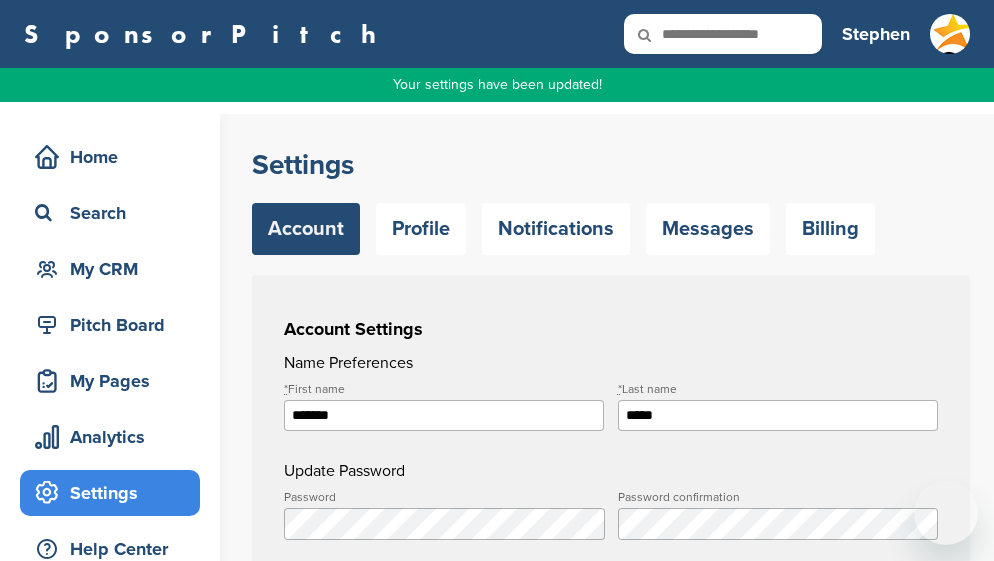 scroll, scrollTop: 0, scrollLeft: 0, axis: both 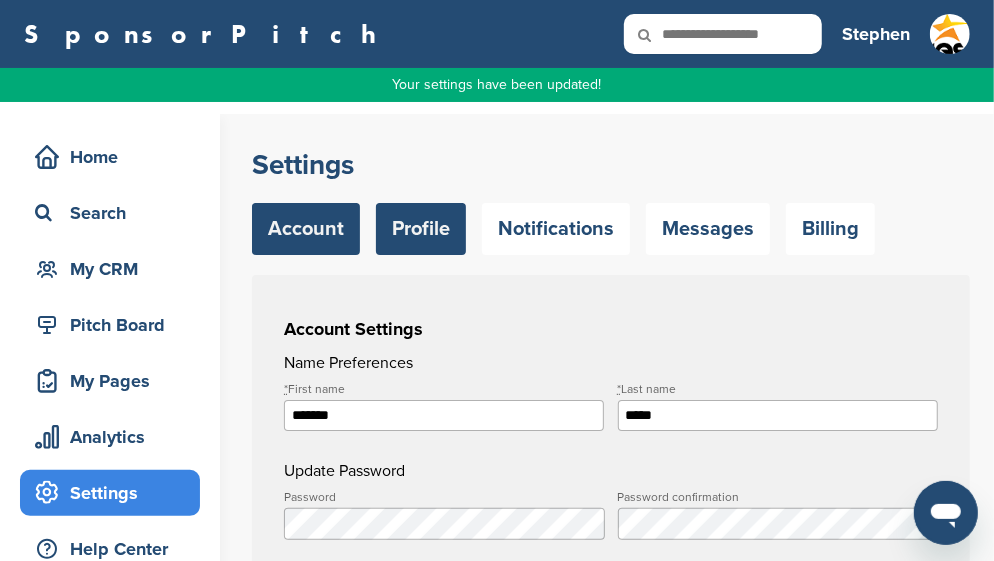 click on "Profile" at bounding box center (421, 229) 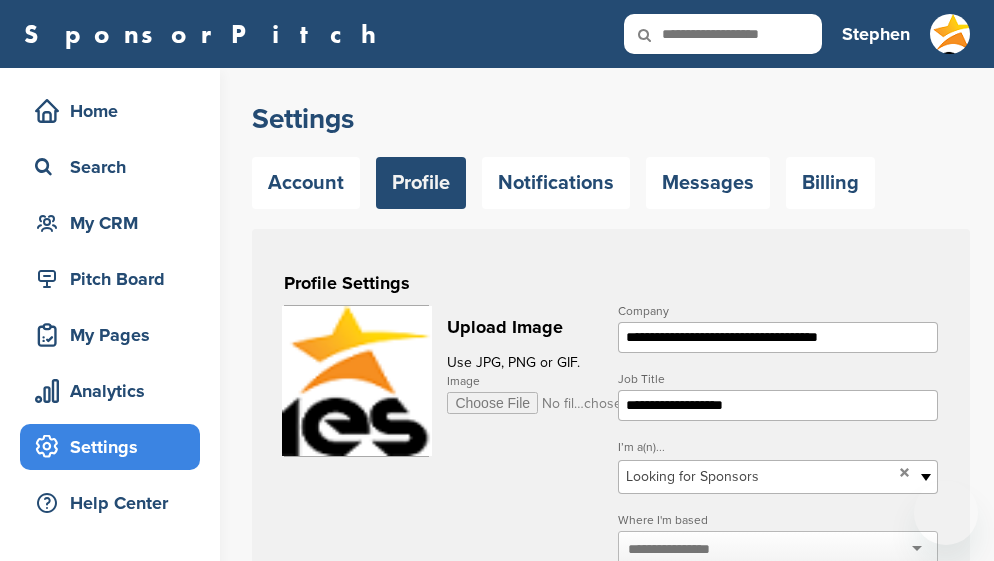 scroll, scrollTop: 0, scrollLeft: 0, axis: both 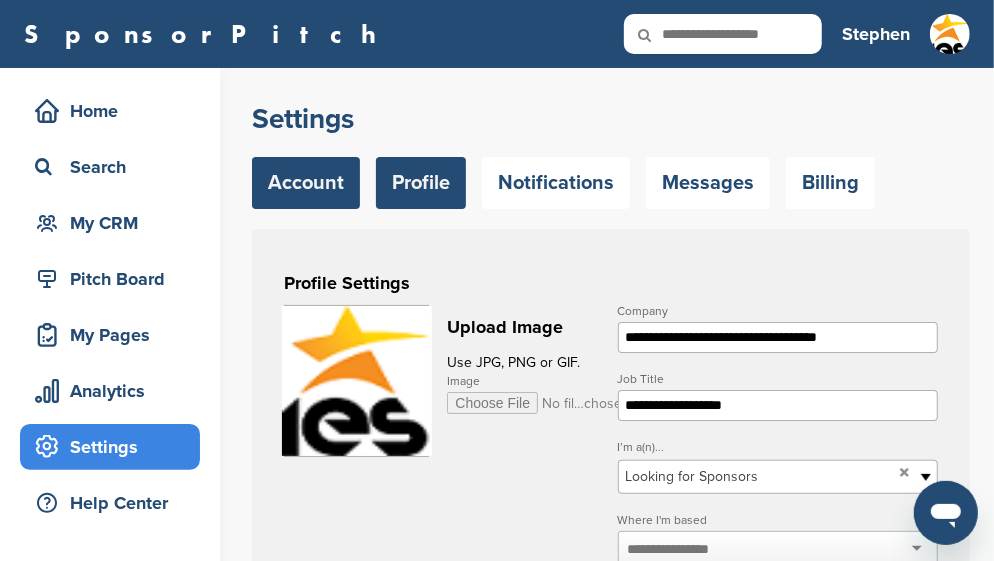 click on "Account" at bounding box center [306, 183] 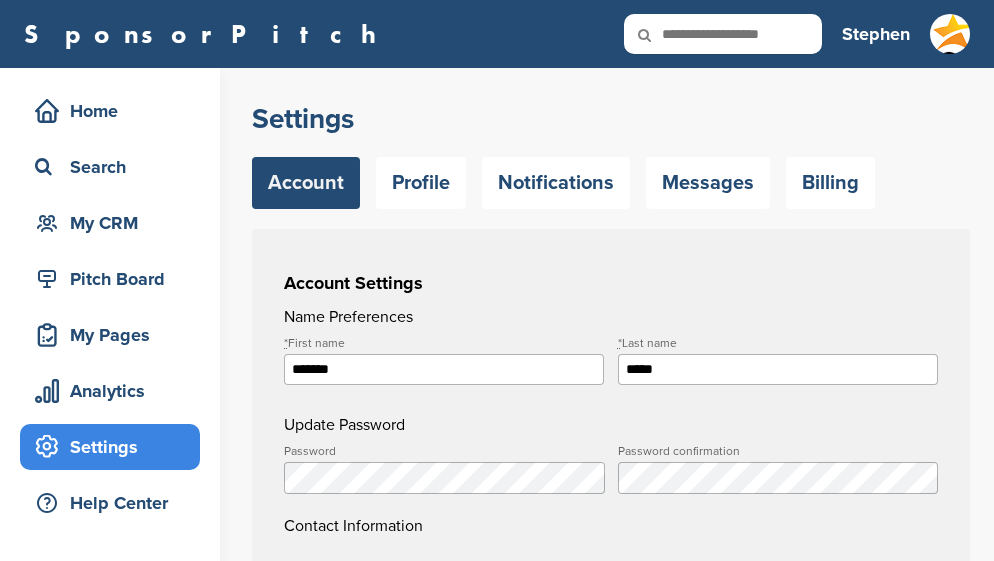 scroll, scrollTop: 0, scrollLeft: 0, axis: both 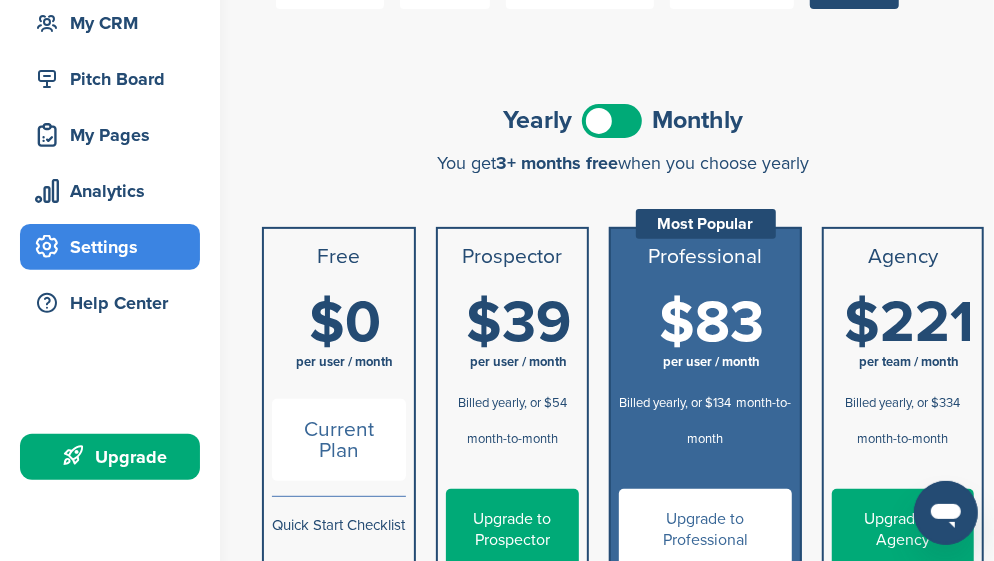 click at bounding box center (612, 121) 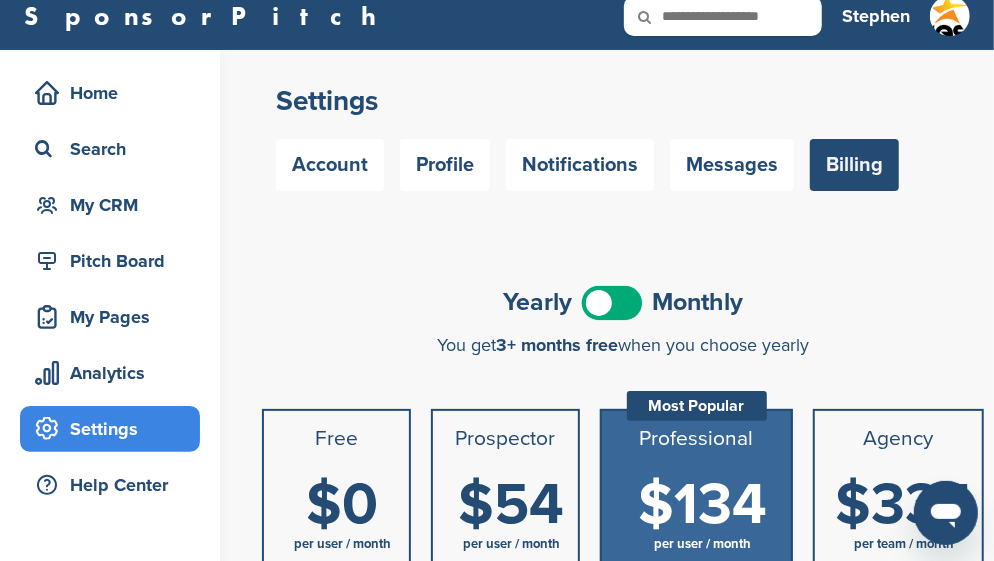 scroll, scrollTop: 0, scrollLeft: 0, axis: both 